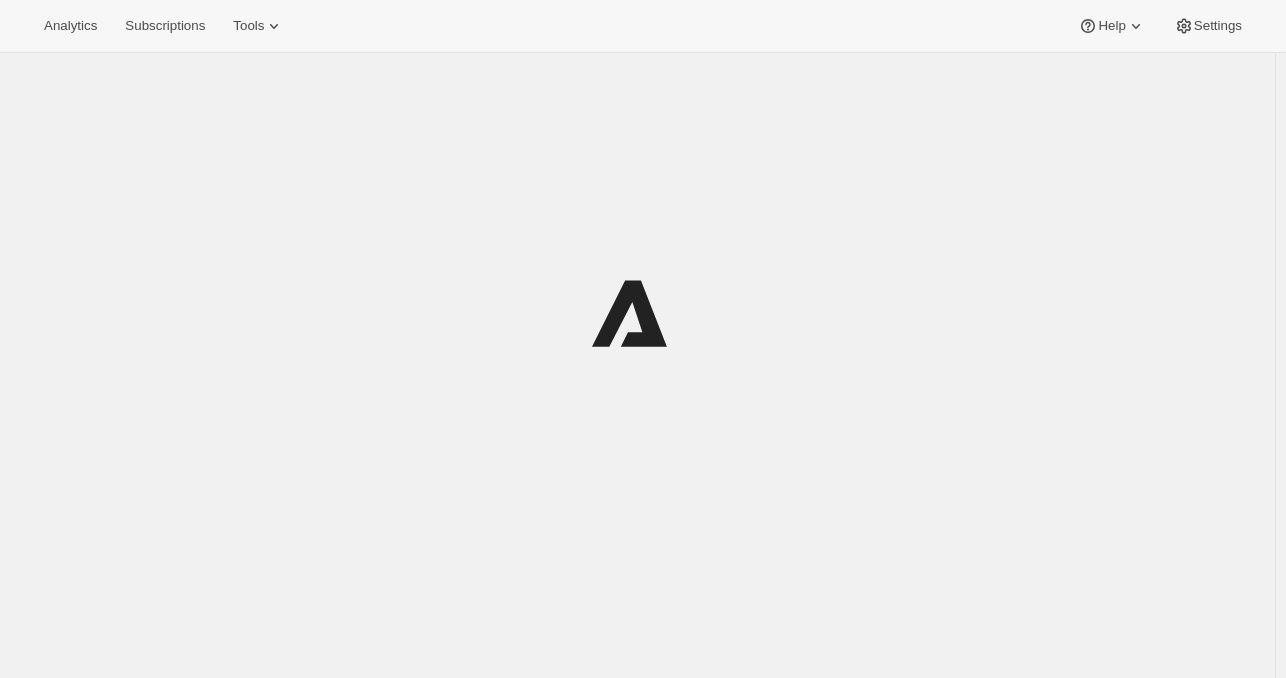scroll, scrollTop: 0, scrollLeft: 0, axis: both 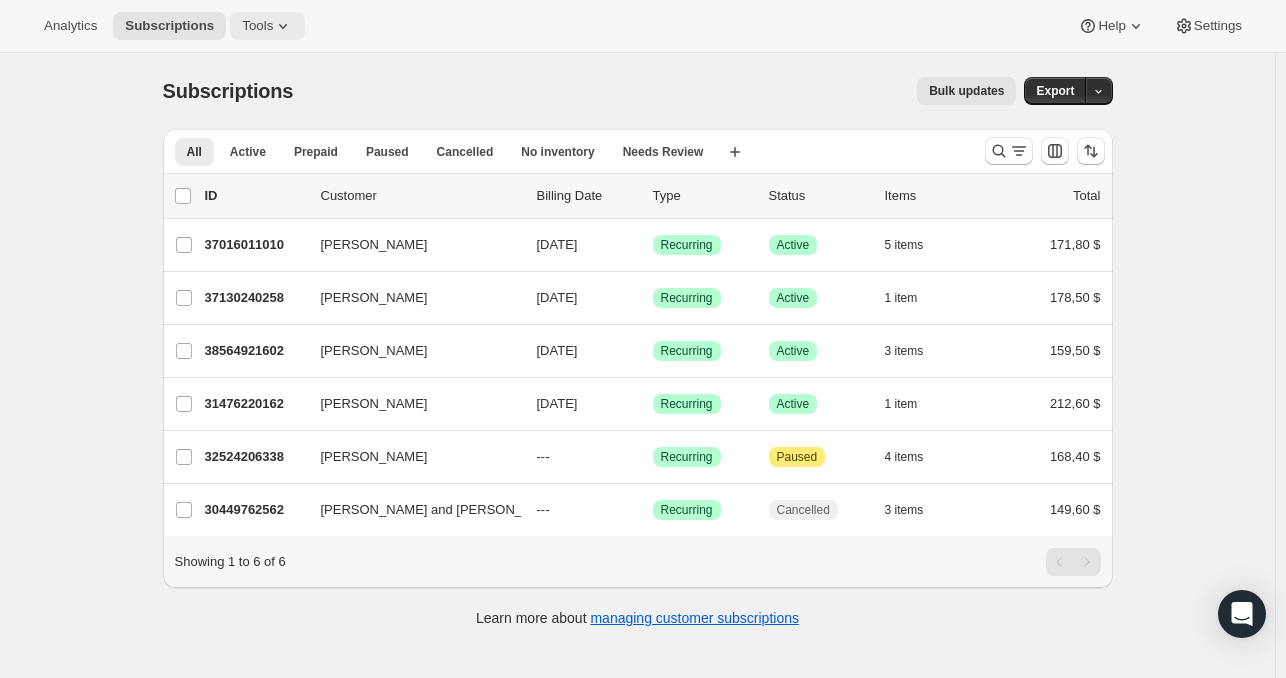 click 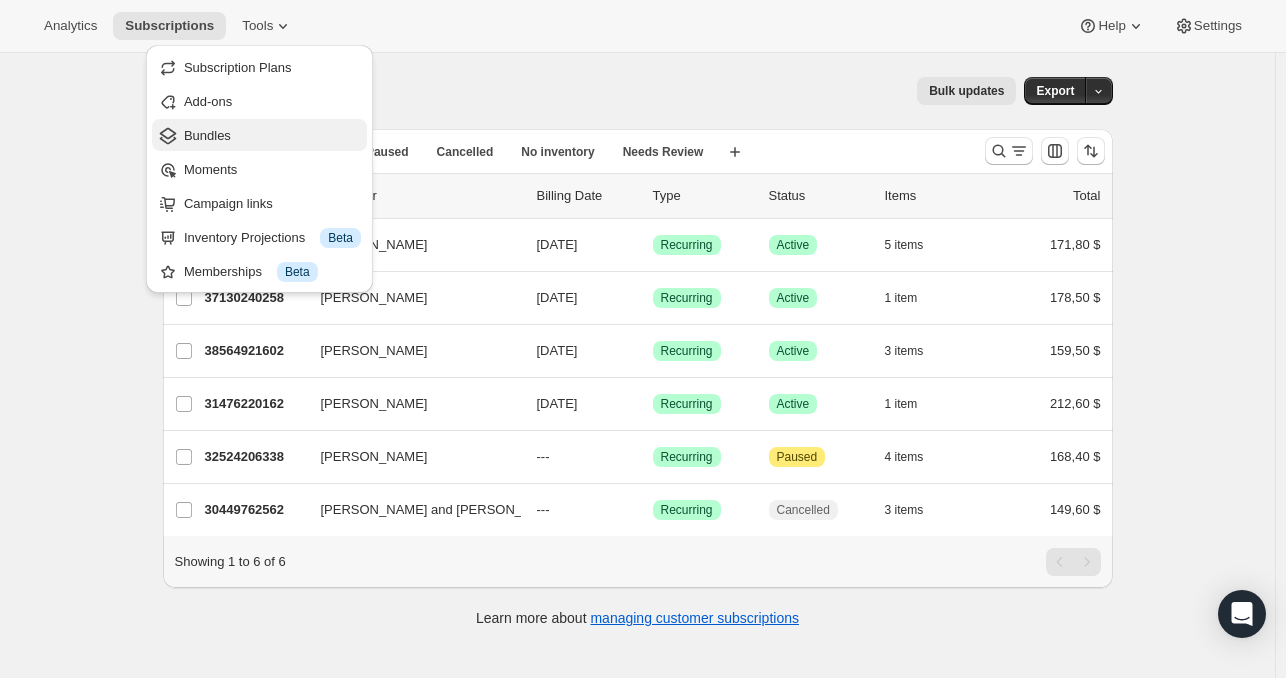 click on "Bundles" at bounding box center (272, 136) 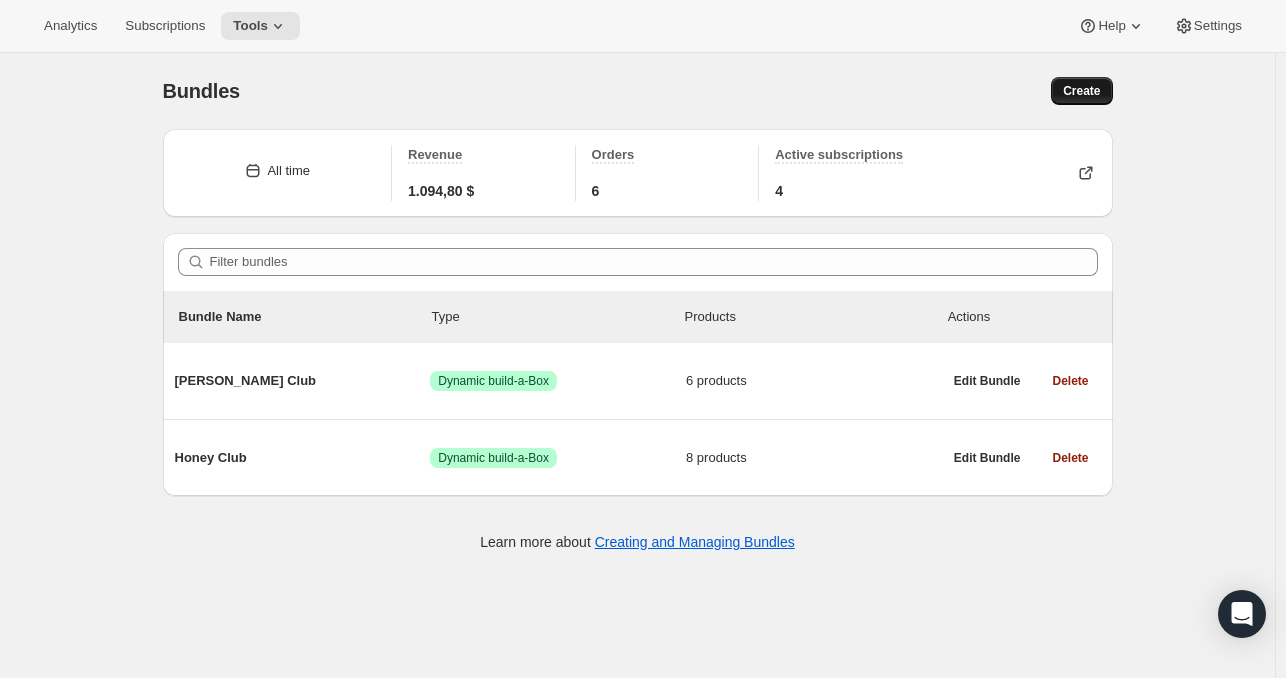 click on "Create" at bounding box center [1081, 91] 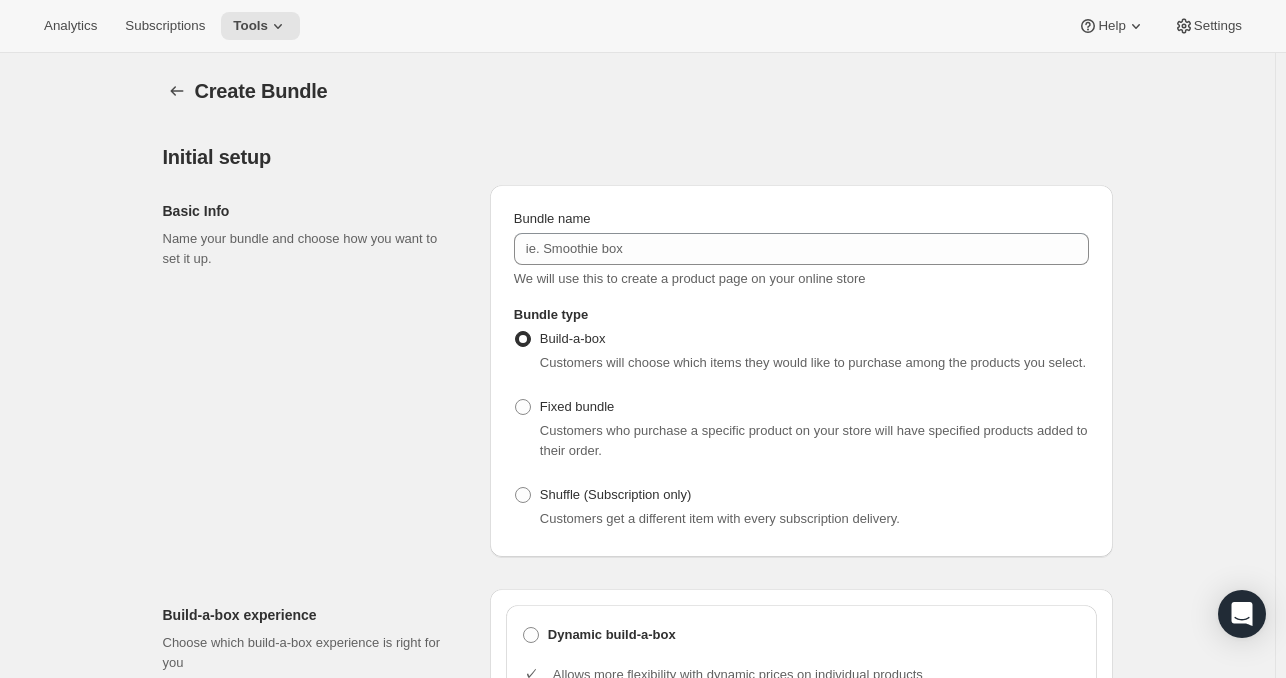 click on "Customers who purchase a specific product on your store will have specified products added to their order." at bounding box center (814, 440) 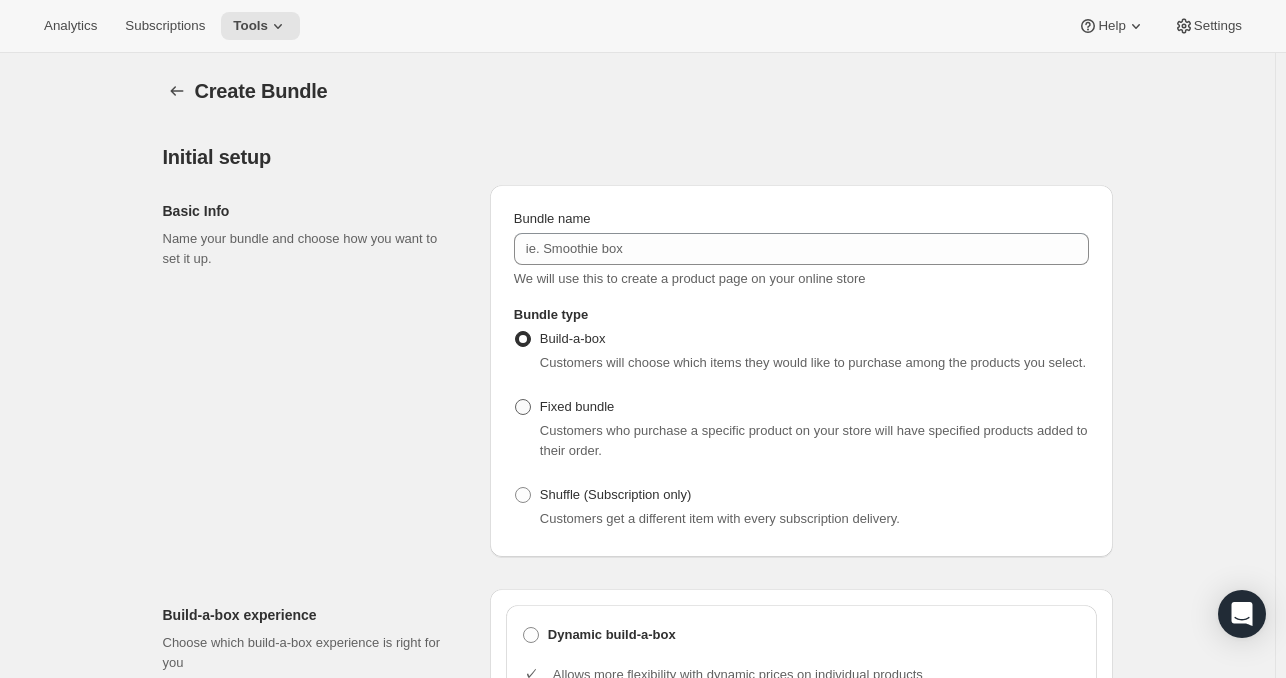 click on "Fixed bundle" at bounding box center [577, 406] 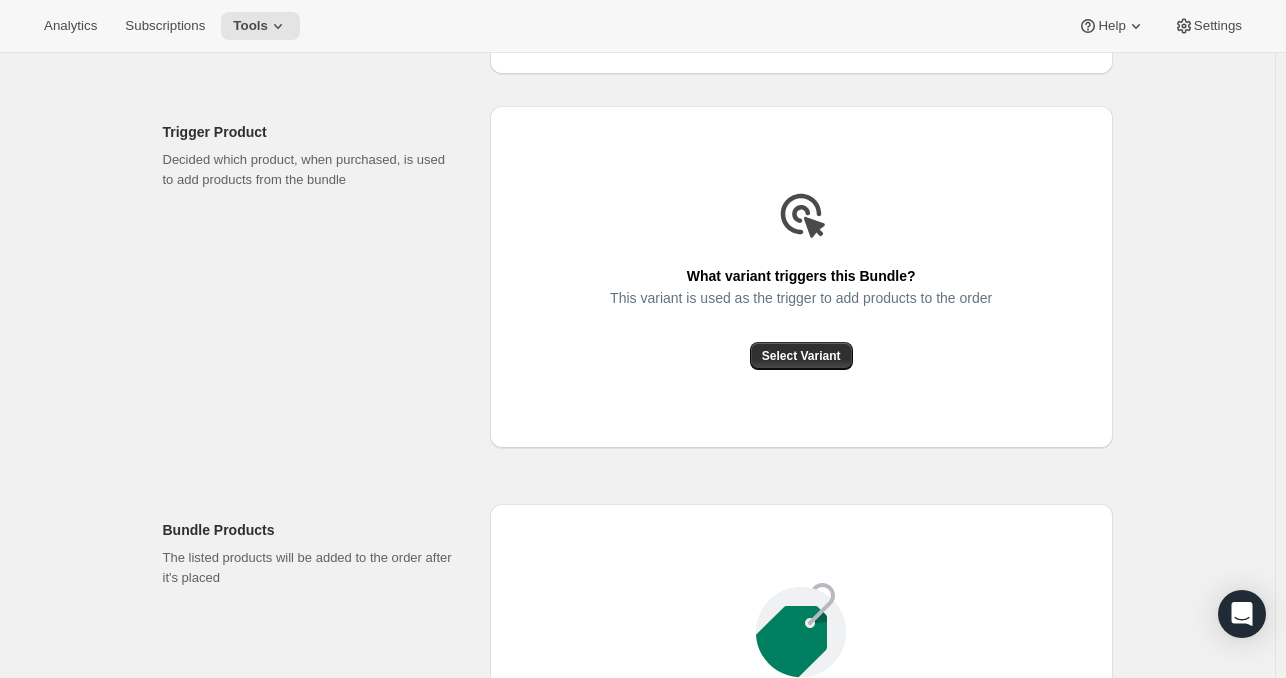 scroll, scrollTop: 484, scrollLeft: 0, axis: vertical 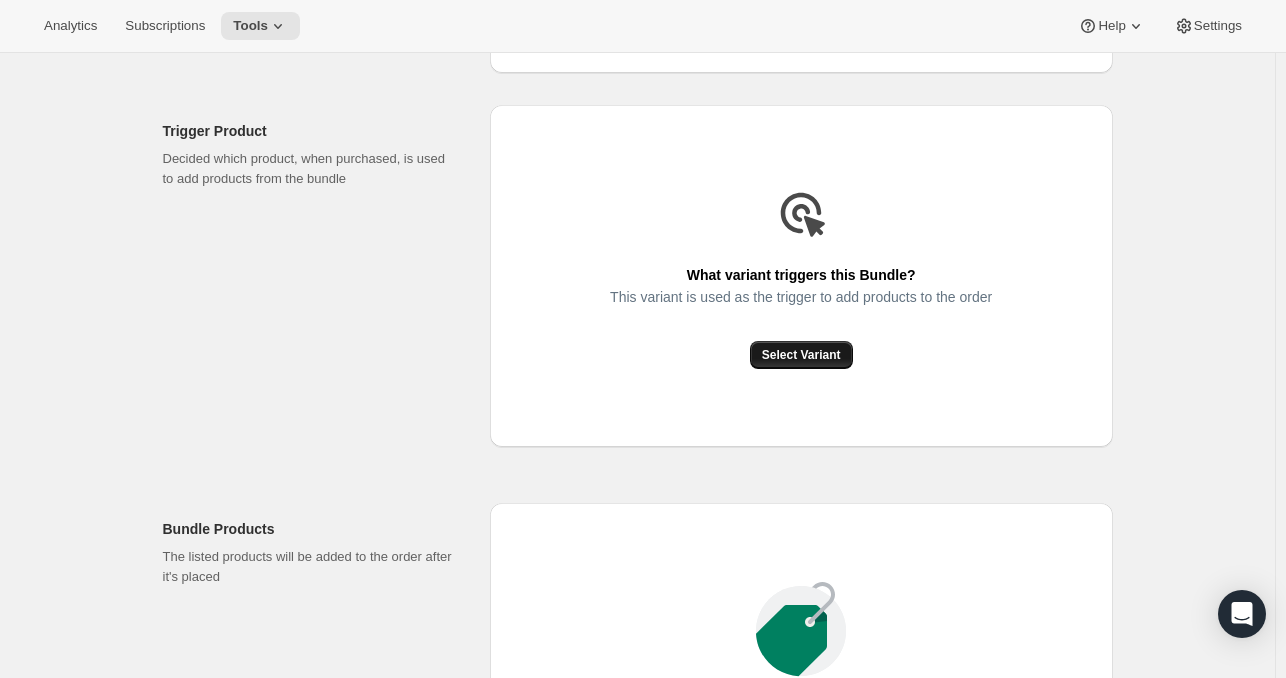 click on "Select Variant" at bounding box center [801, 355] 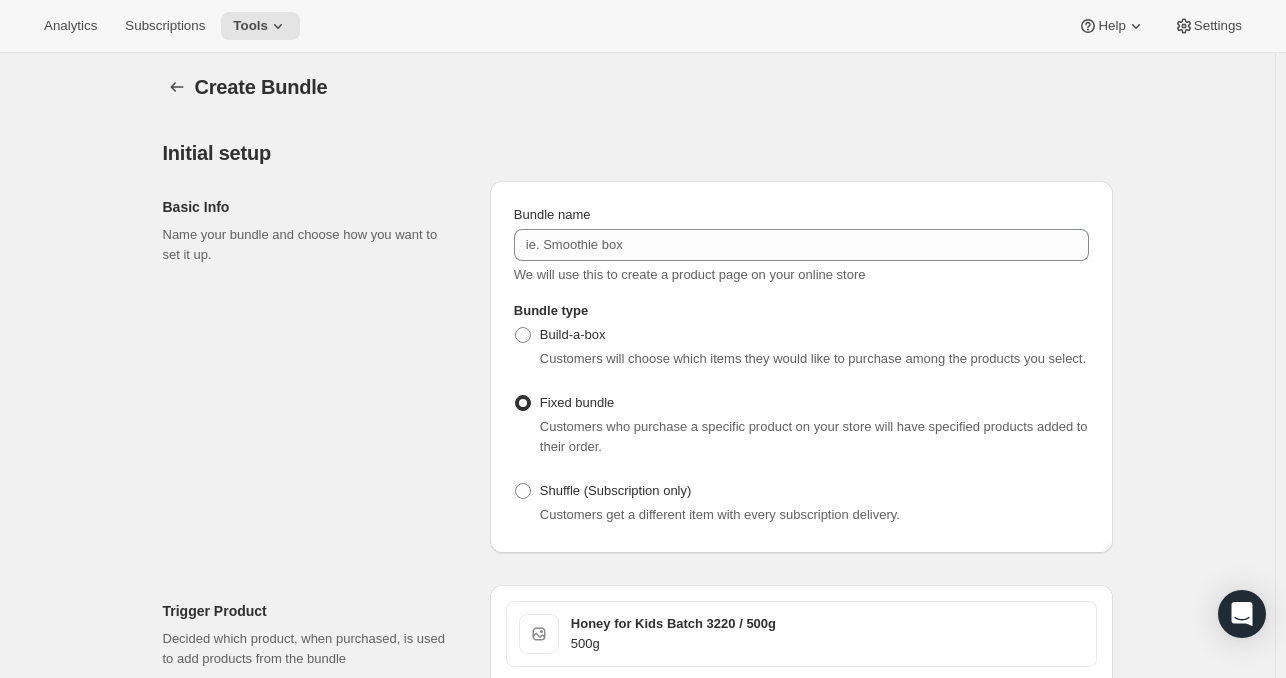 scroll, scrollTop: 0, scrollLeft: 0, axis: both 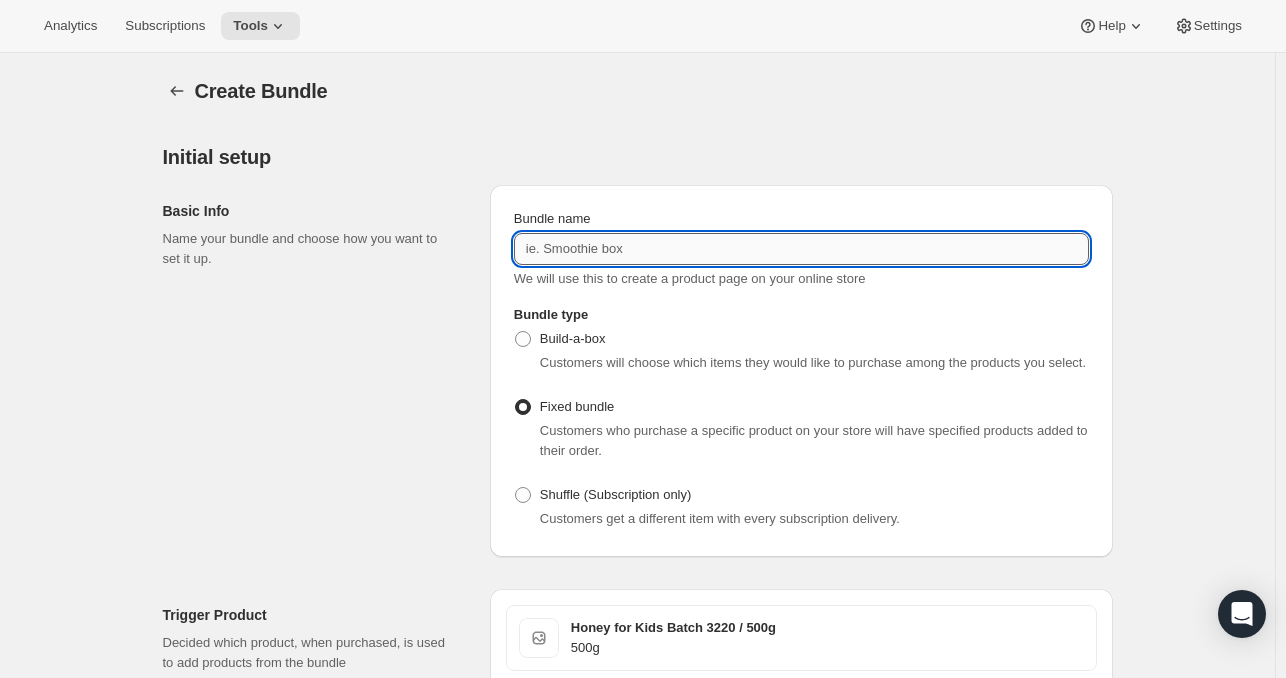 click on "Bundle name" at bounding box center (801, 249) 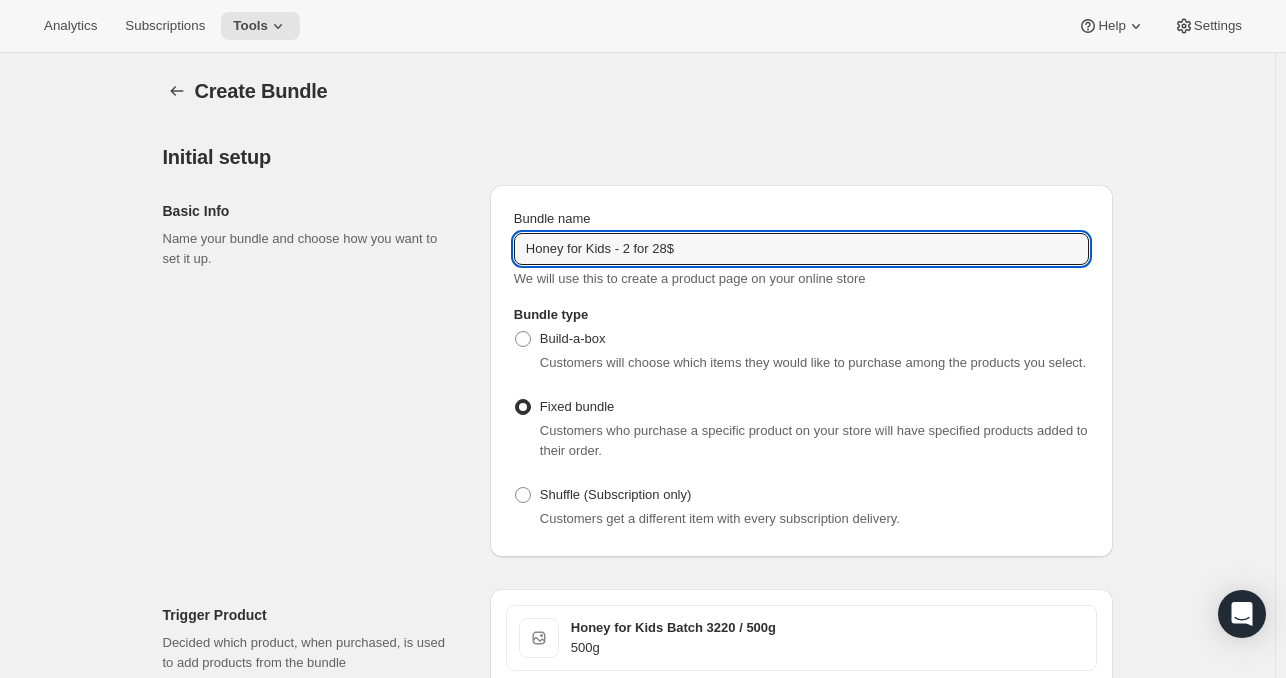 type on "Honey for Kids - 2 for 28$" 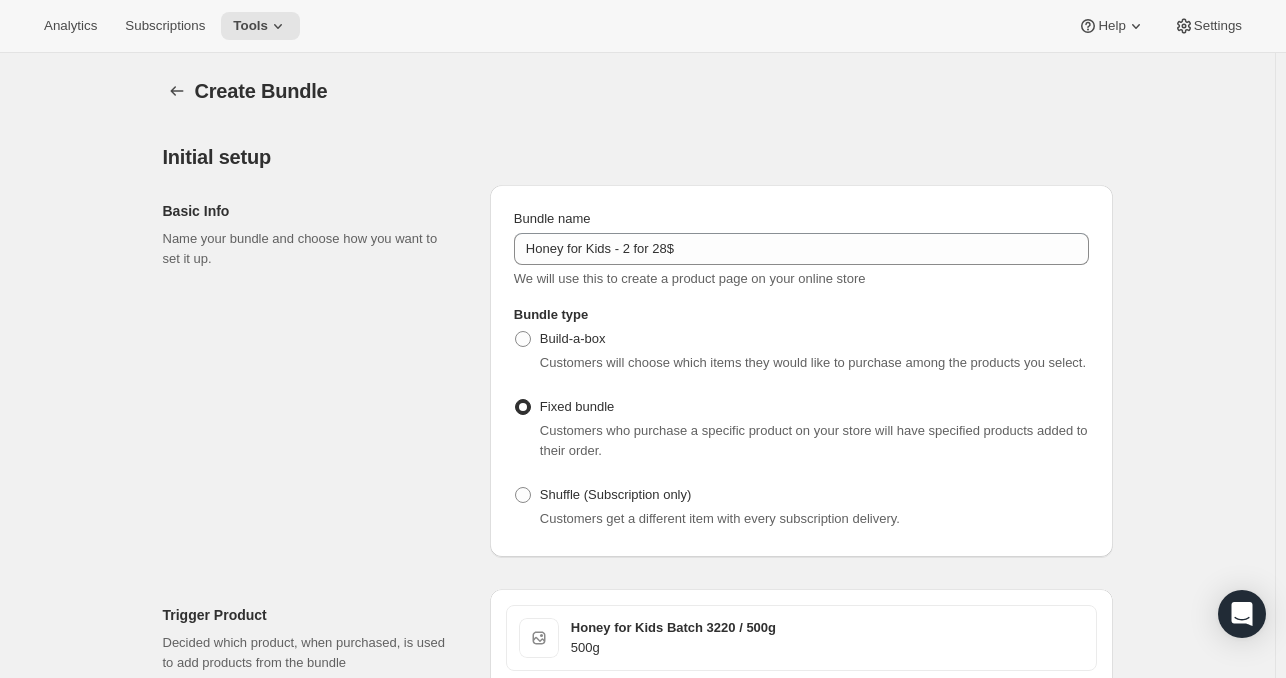 click on "Create Bundle. Questa pagina è pronta Create Bundle Initial setup Basic Info Name your bundle and choose how you want to set it up. Bundle name Honey for Kids - 2 for 28$ We will use this to create a product page on your online store Bundle type Build-a-box Customers will choose which items they would like to purchase among the products you select. Fixed bundle Customers who purchase a specific product on your store will have specified products added to their order. Shuffle (Subscription only) Customers get a different item with every subscription delivery. Trigger Product Decided which product, when purchased, is used to add products from the bundle Honey for Kids Batch 3220 / 500g 500g Change trigger variant Bundle Products The listed products will be added to the order after it's placed Select products for this Bundle Browse for variants to get started Select Variants Create fixed bundle Learn more about   fixed bundles" at bounding box center (637, 707) 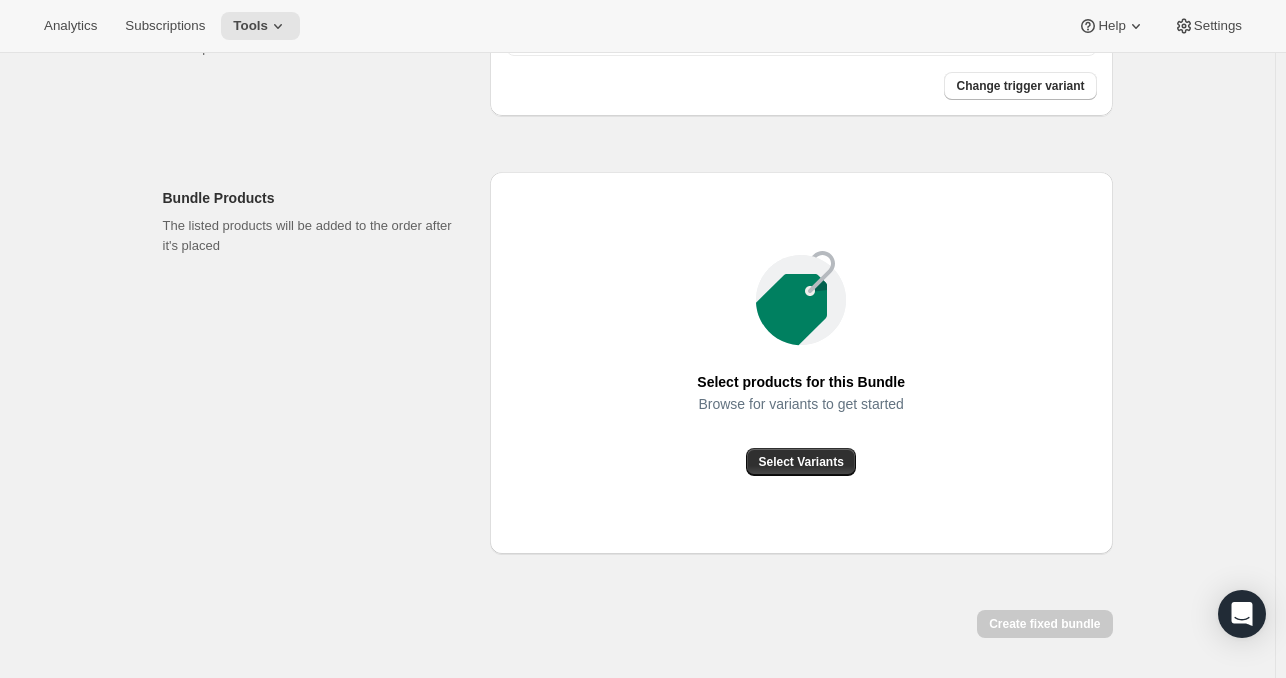 scroll, scrollTop: 682, scrollLeft: 0, axis: vertical 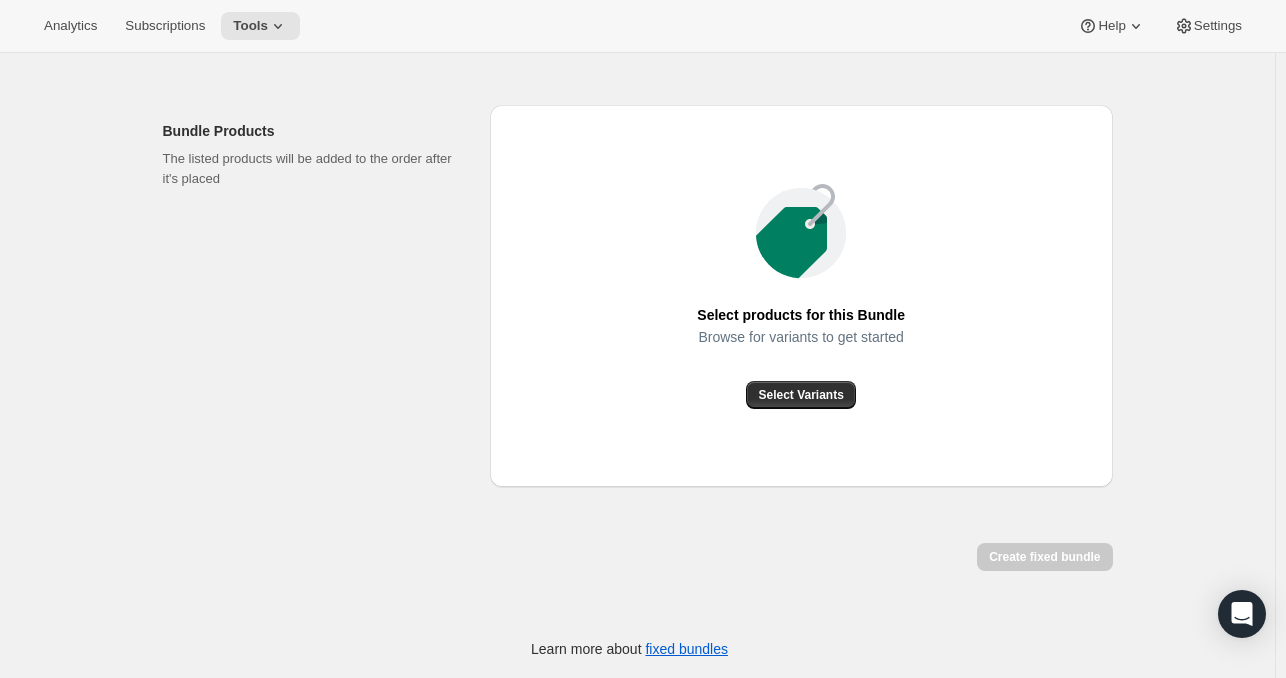 click on "Browse for variants to get started" at bounding box center [801, 355] 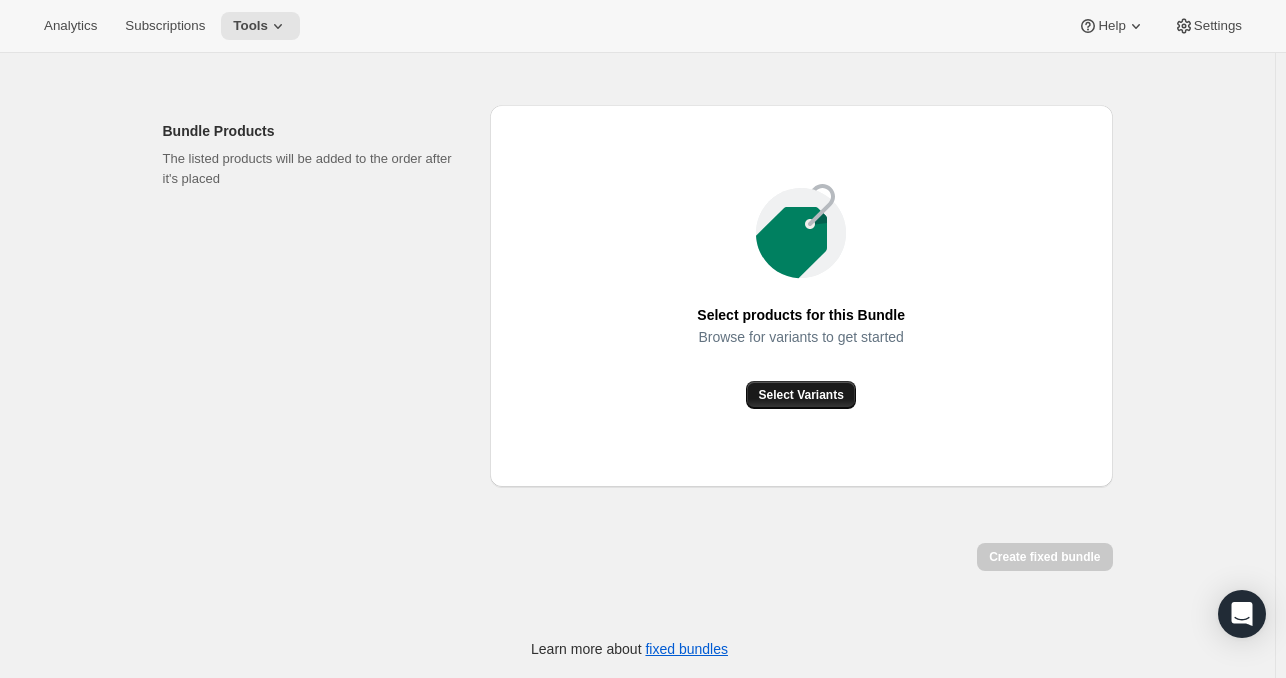 click on "Select Variants" at bounding box center [800, 395] 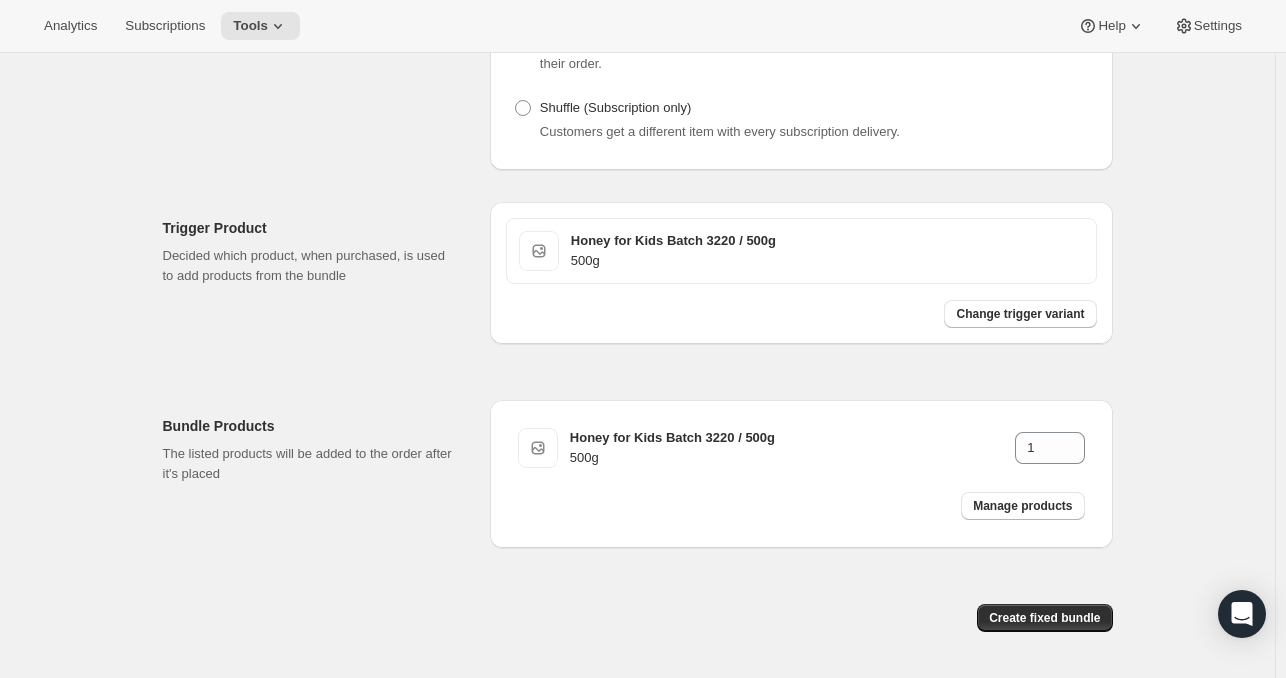 scroll, scrollTop: 448, scrollLeft: 0, axis: vertical 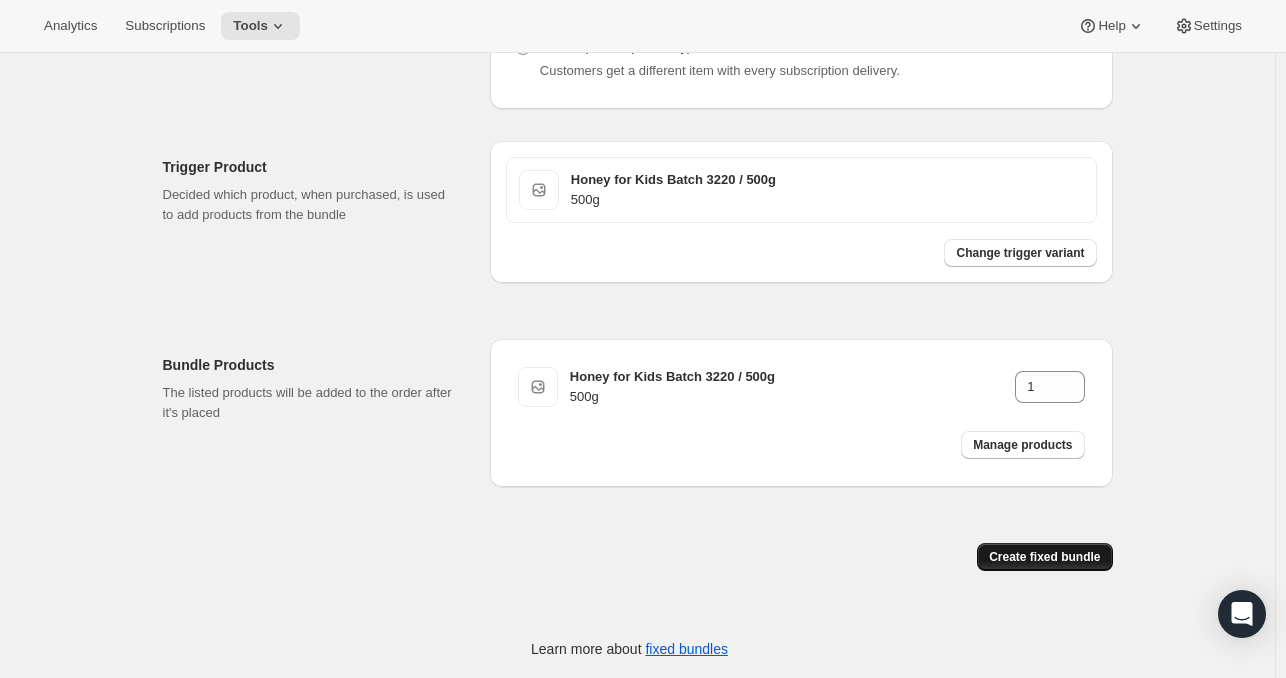 click on "Create fixed bundle" at bounding box center [1044, 557] 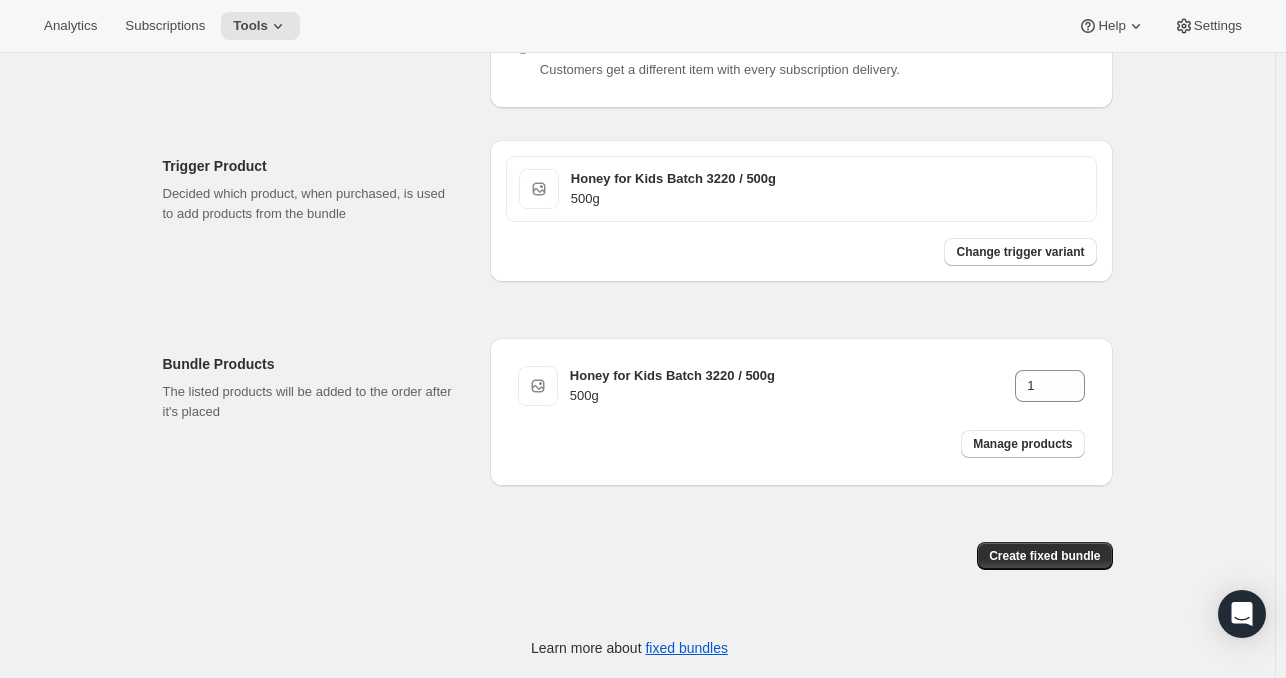 scroll, scrollTop: 448, scrollLeft: 0, axis: vertical 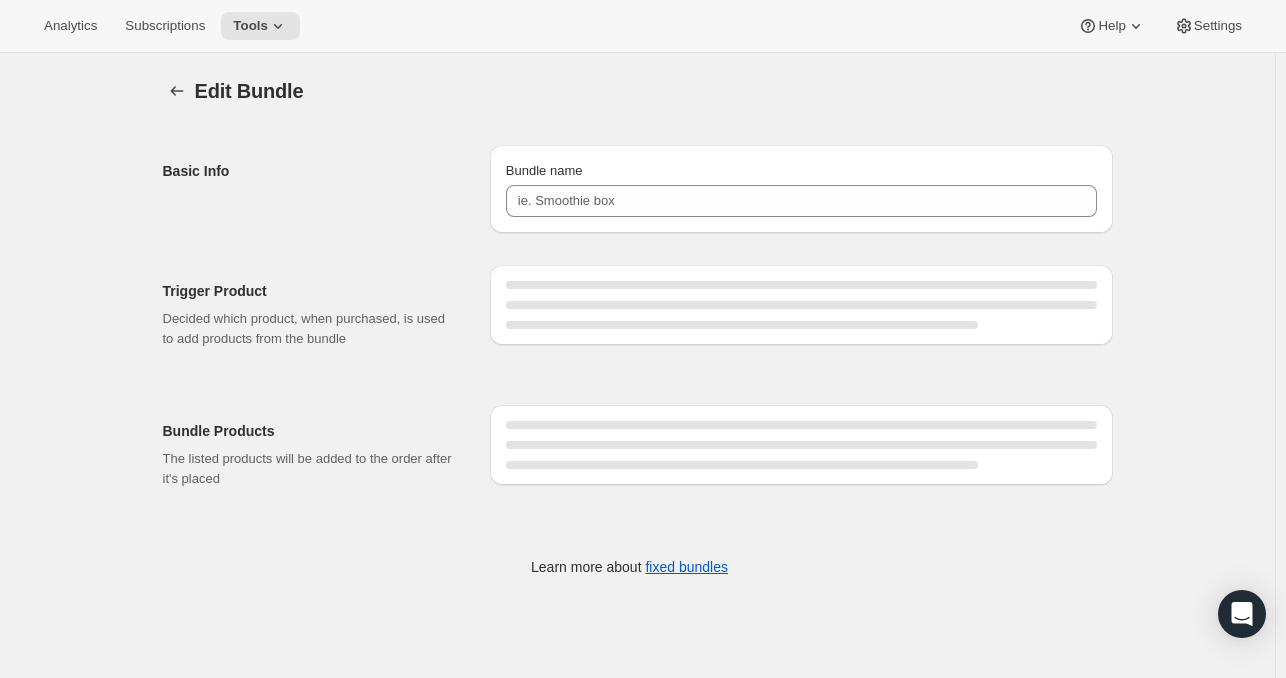 type on "Honey for Kids - 2 for 28$" 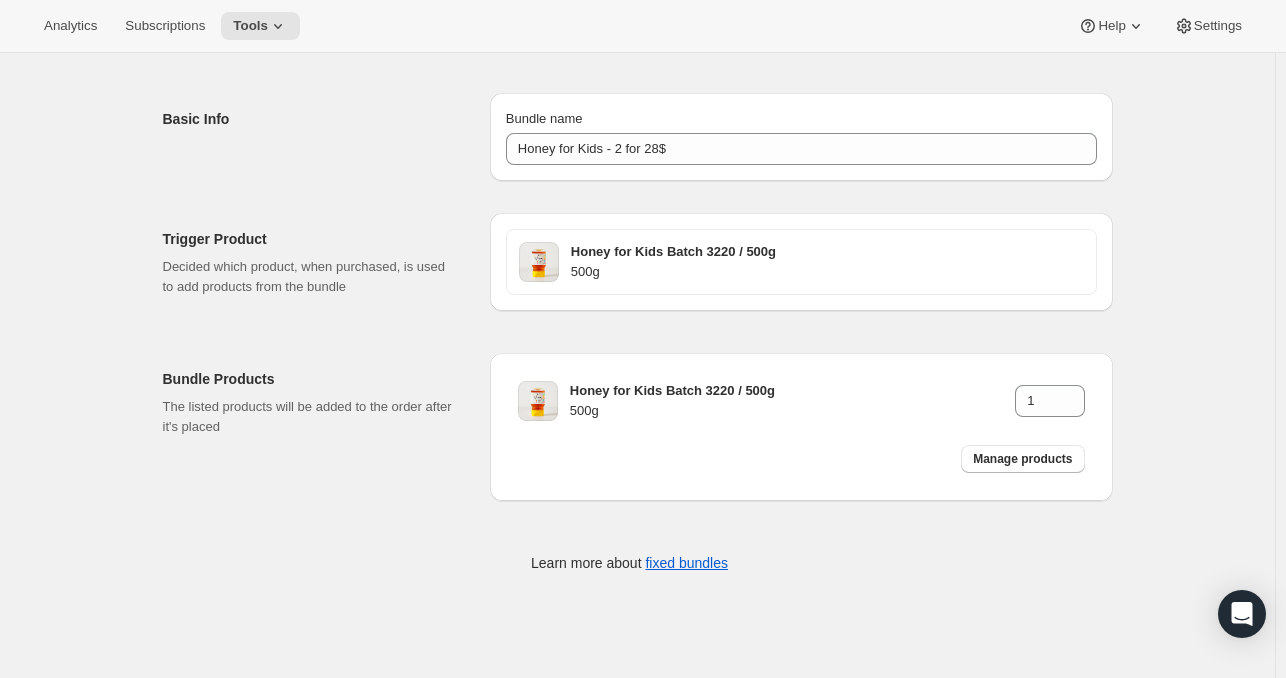 scroll, scrollTop: 0, scrollLeft: 0, axis: both 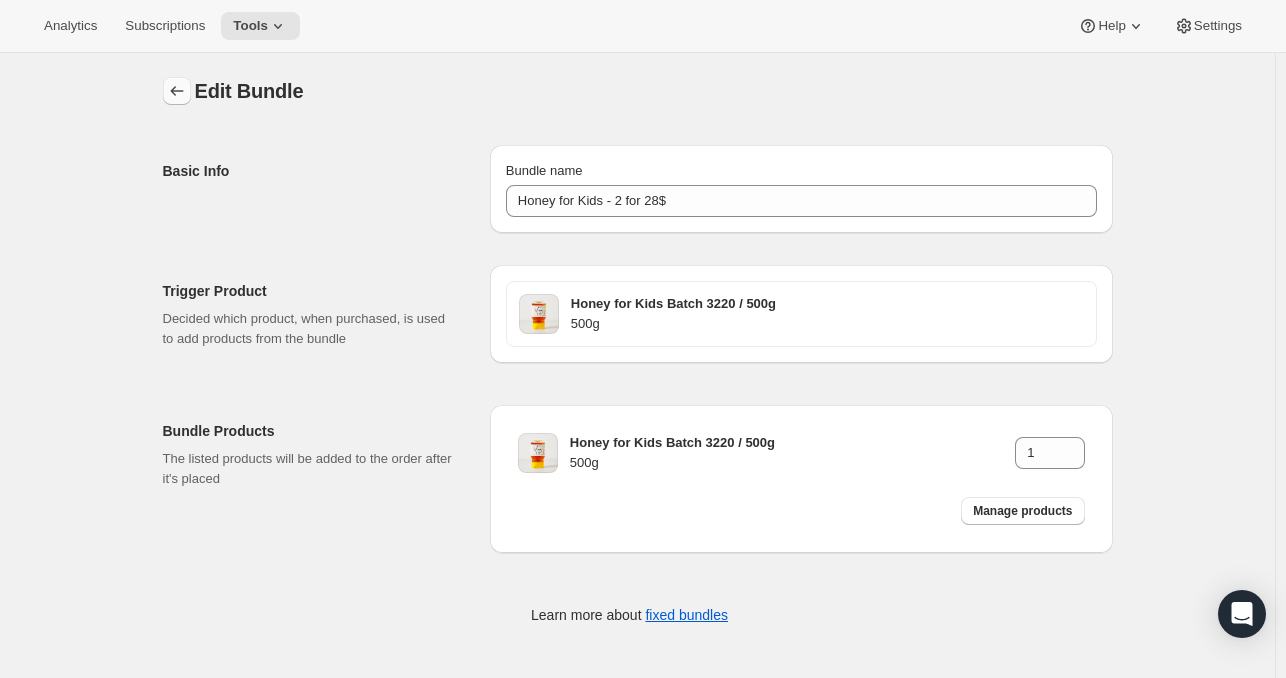 click 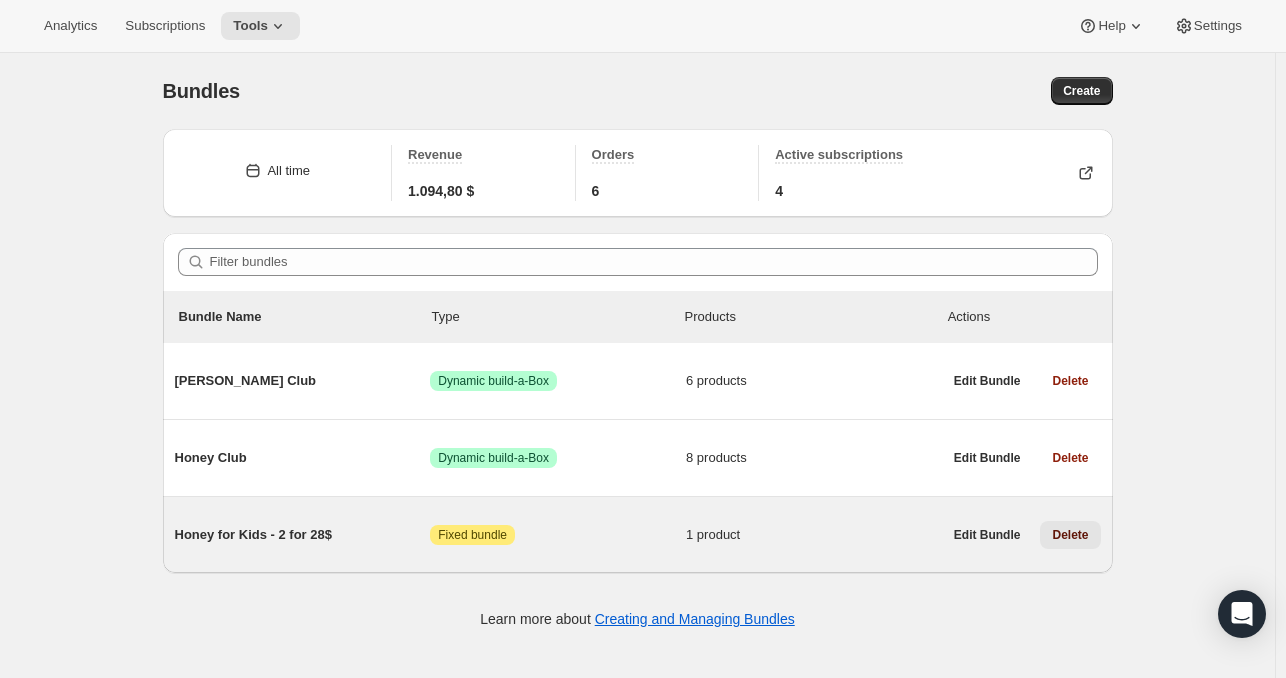 click on "Delete" at bounding box center [1070, 535] 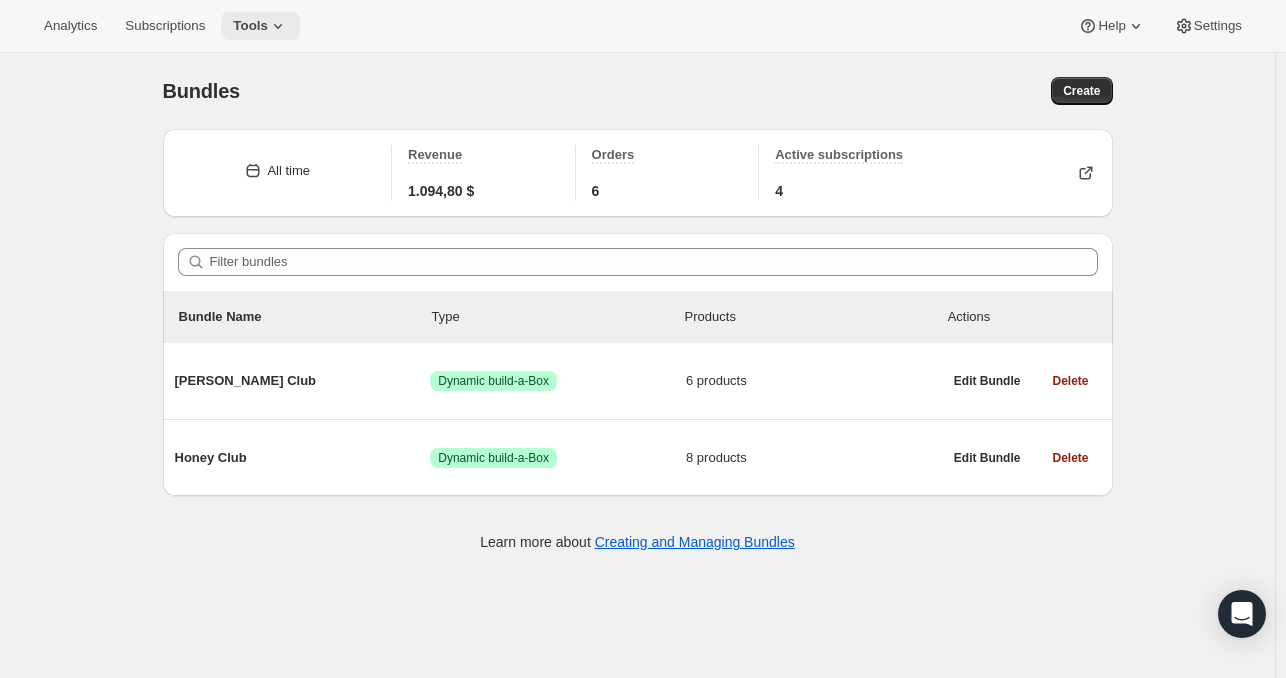 click 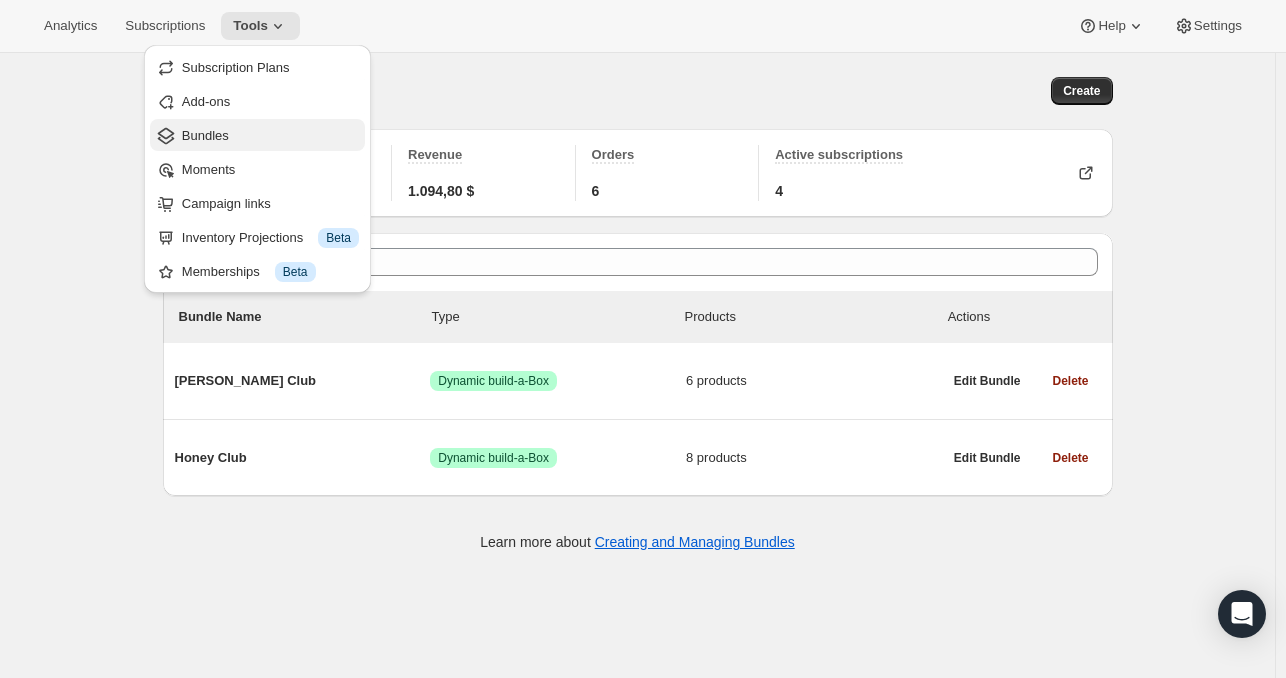click on "Bundles" at bounding box center (270, 136) 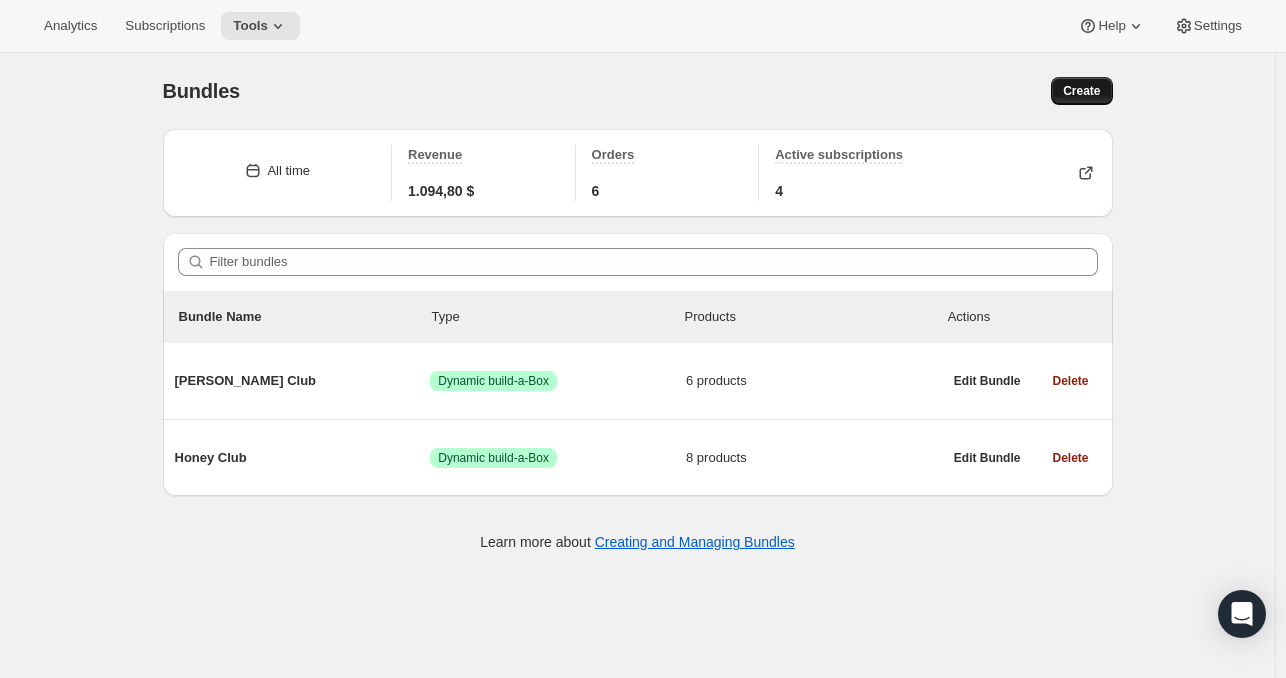 click on "Create" at bounding box center [1081, 91] 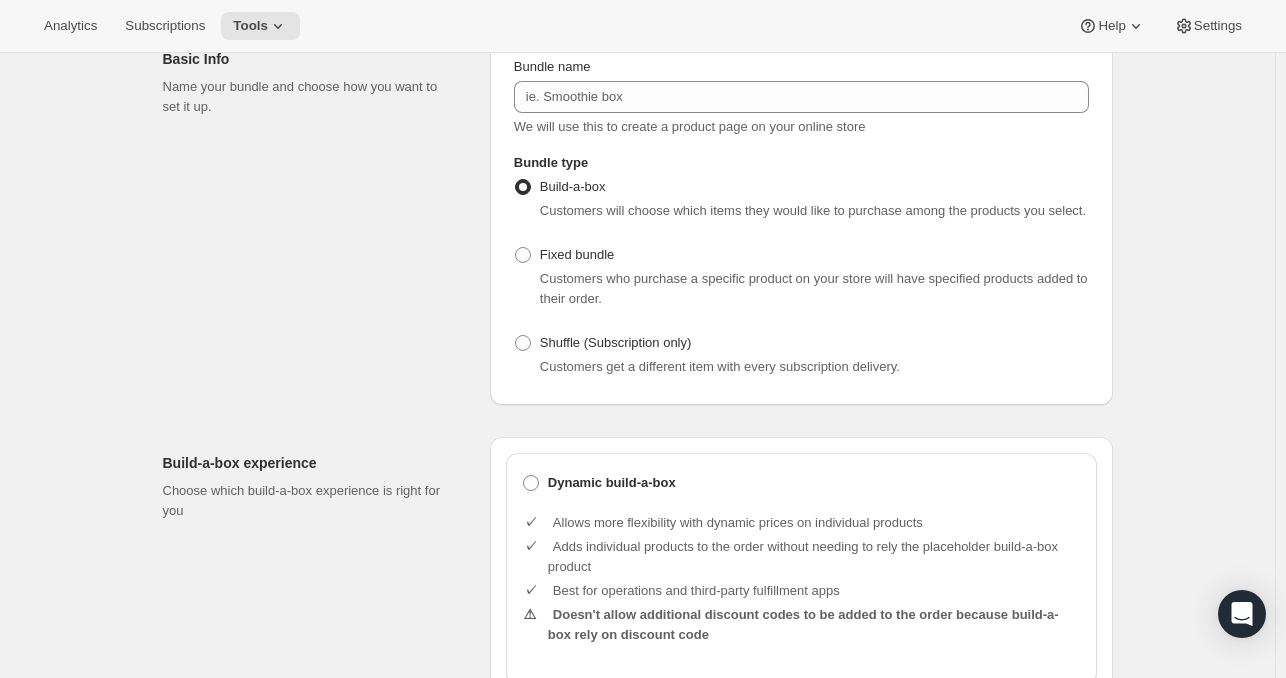 scroll, scrollTop: 156, scrollLeft: 0, axis: vertical 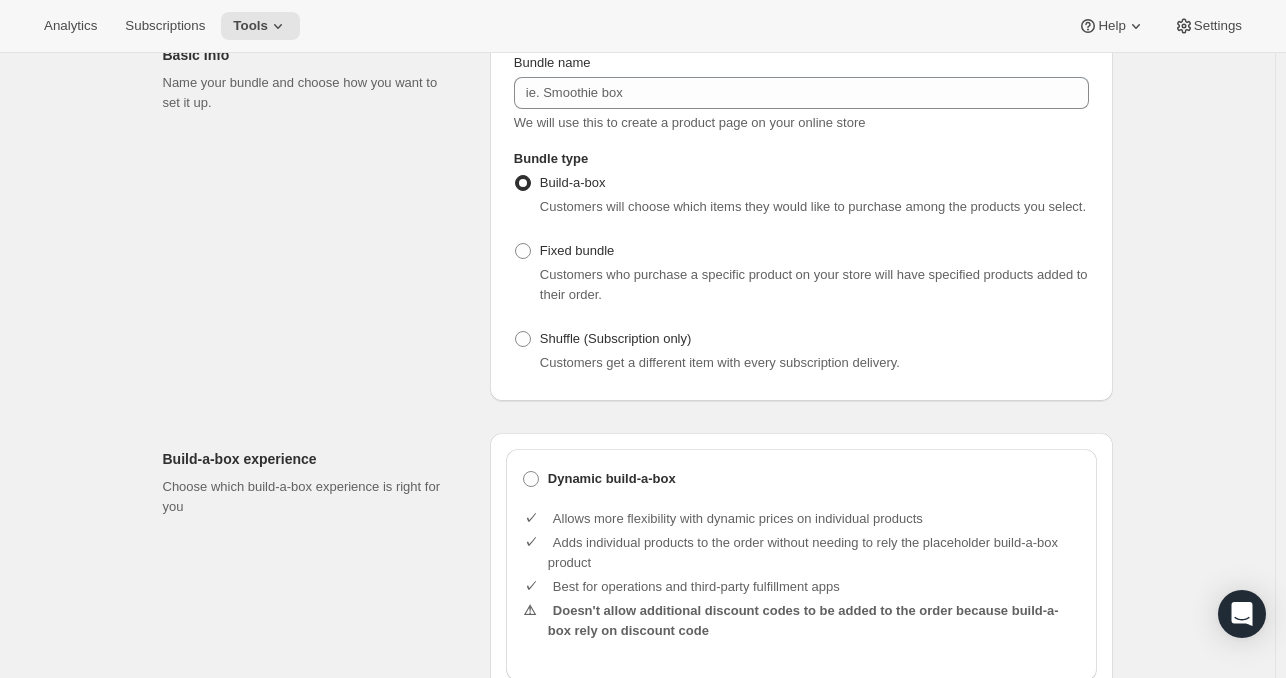click on "Customers who purchase a specific product on your store will have specified products added to their order." at bounding box center (814, 285) 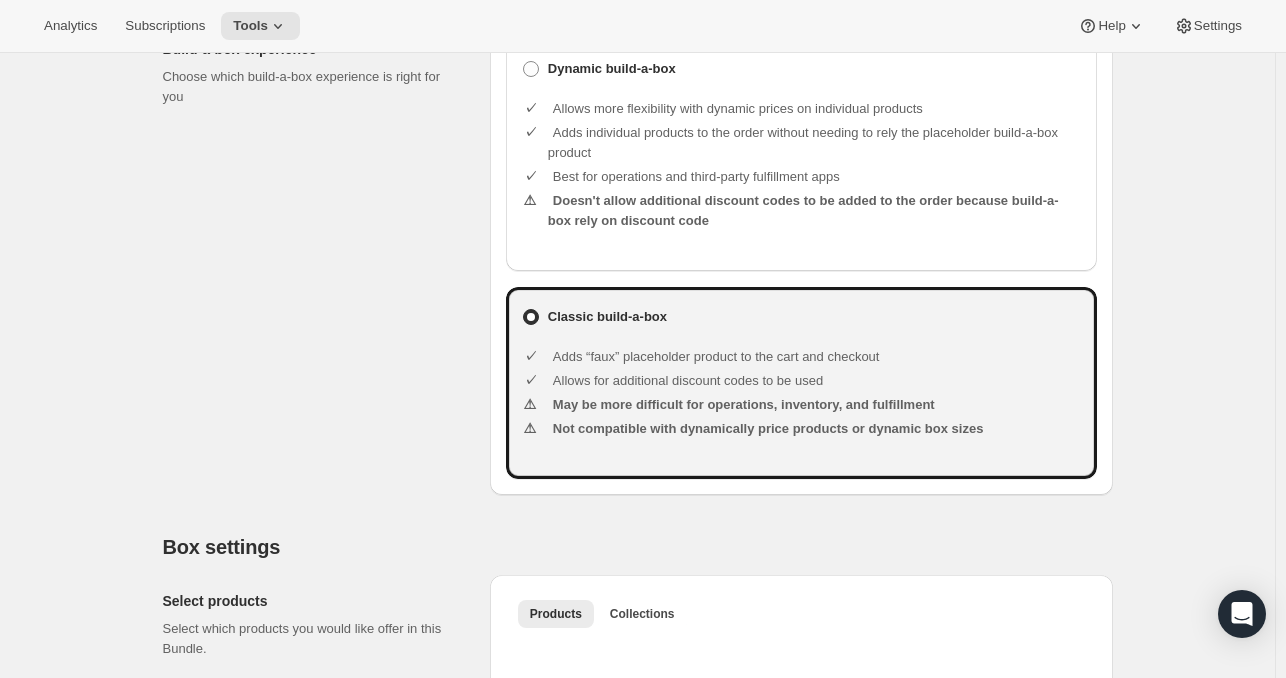 scroll, scrollTop: 568, scrollLeft: 0, axis: vertical 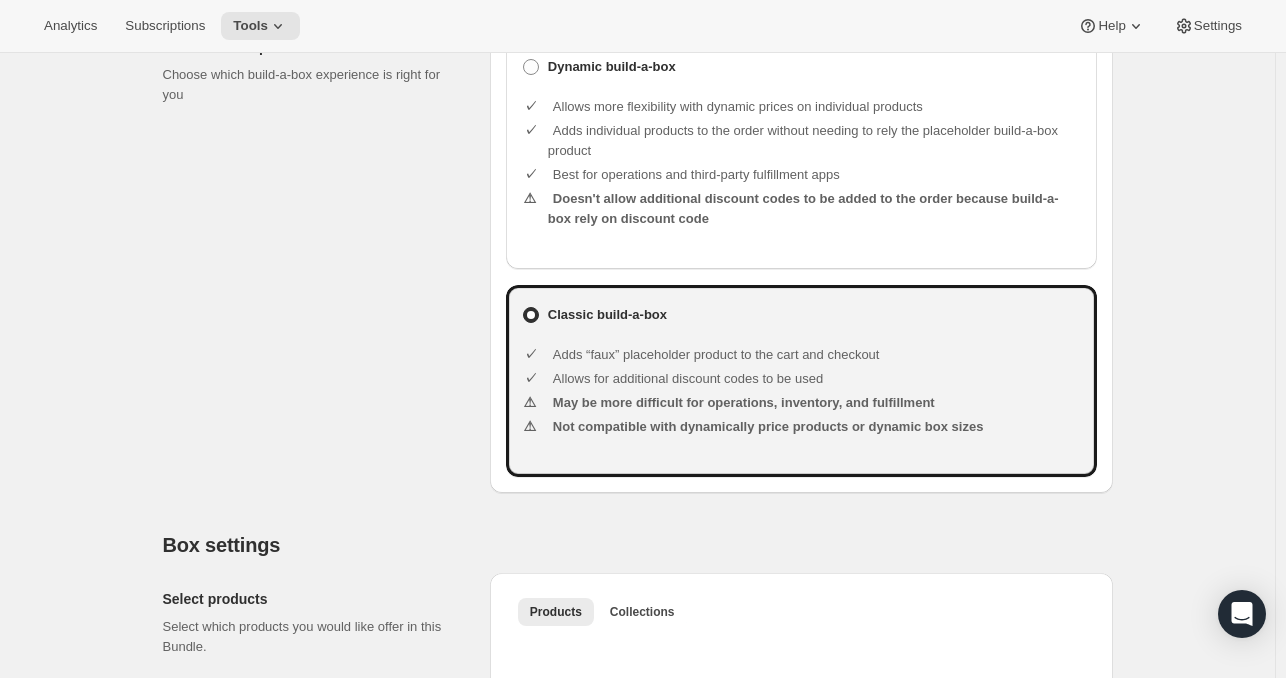 click on "Dynamic build-a-box Allows more flexibility with dynamic prices on individual products Adds individual products to the order without needing to rely the placeholder build-a-box product Best for operations and third-party fulfillment apps Doesn't allow additional discount codes to be added to the order because build-a-box rely on discount code" at bounding box center (801, 153) 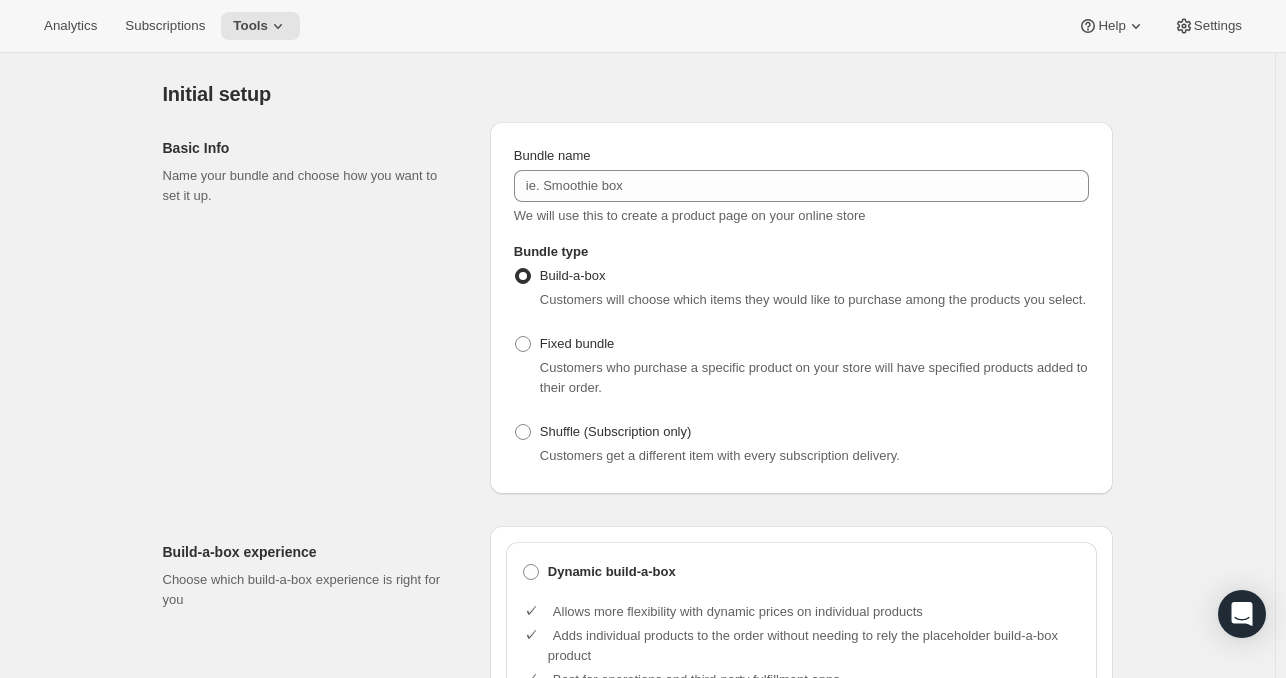 scroll, scrollTop: 0, scrollLeft: 0, axis: both 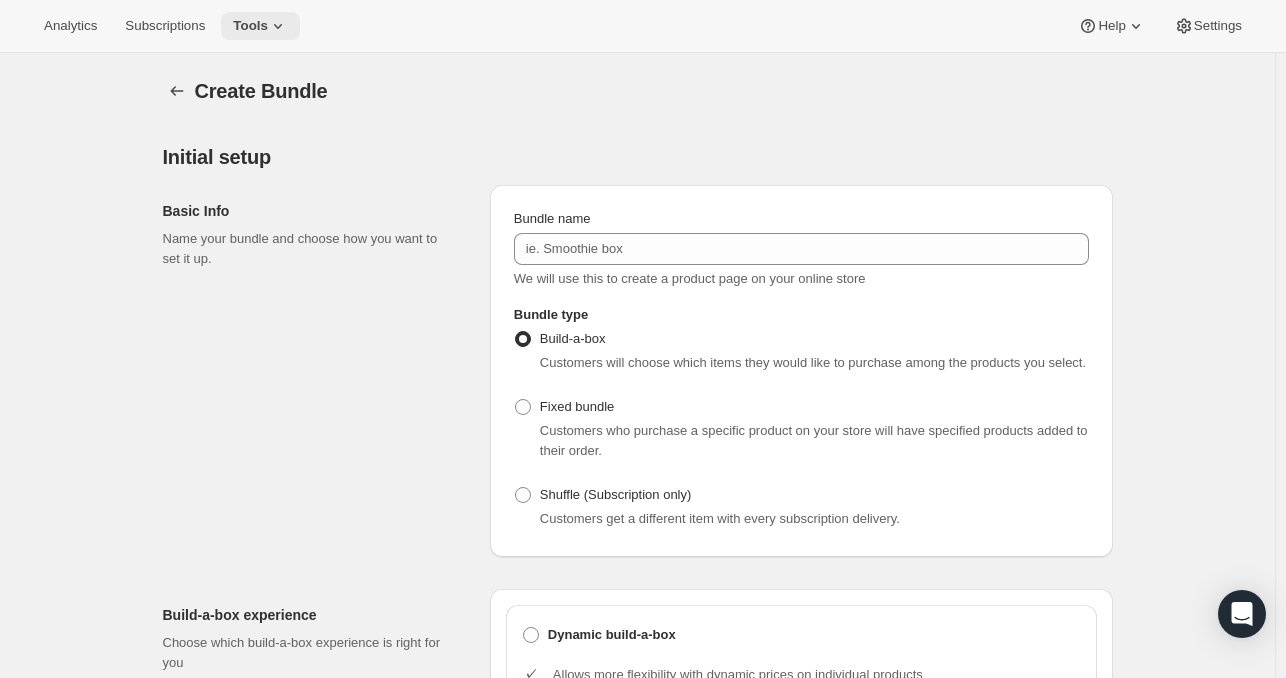 click 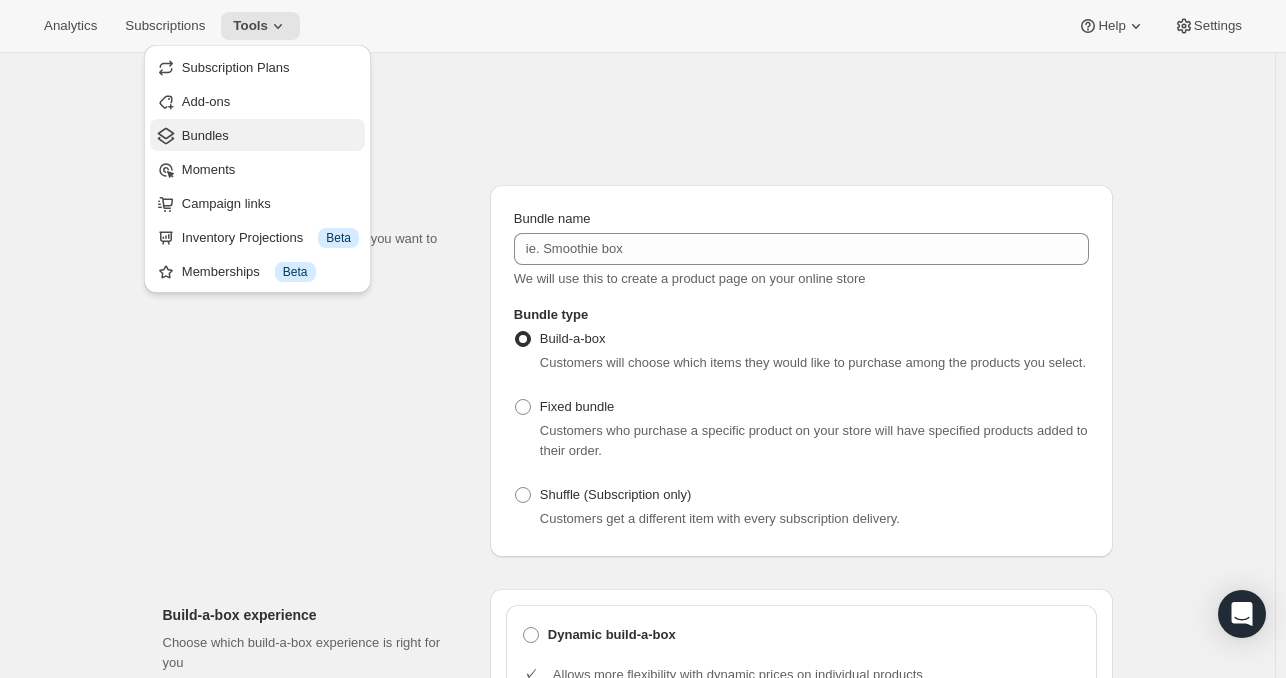 click on "Bundles" at bounding box center (205, 135) 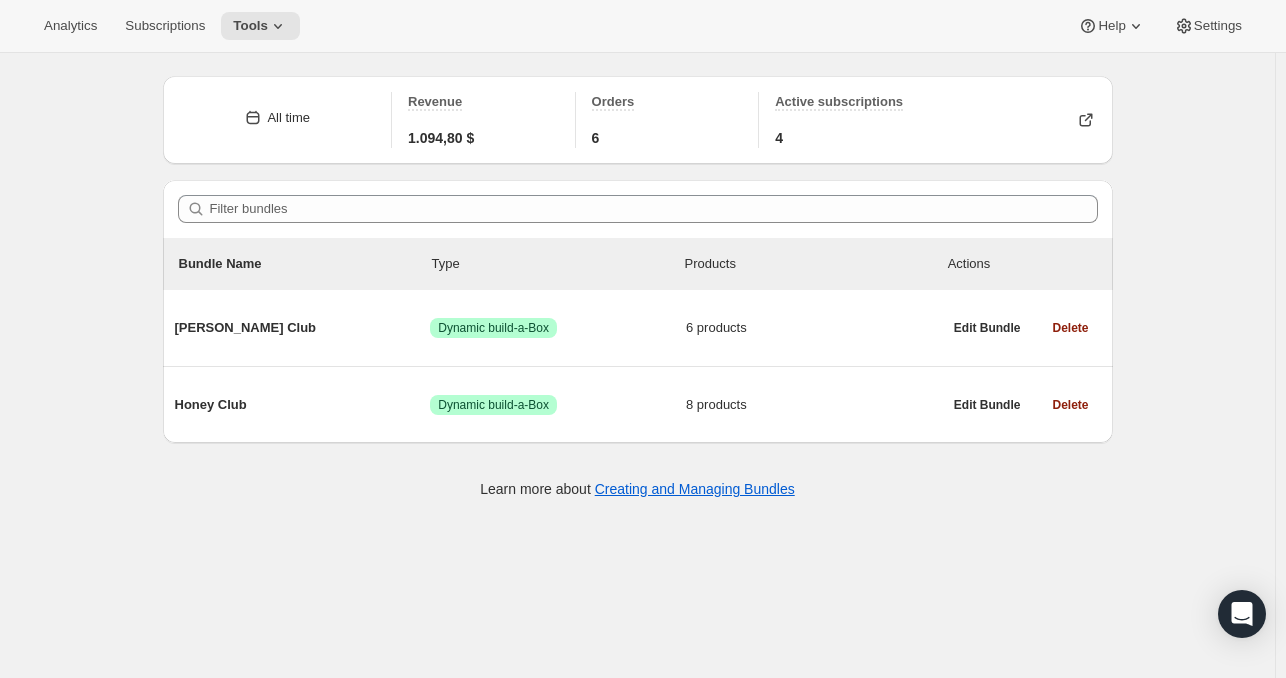 scroll, scrollTop: 52, scrollLeft: 0, axis: vertical 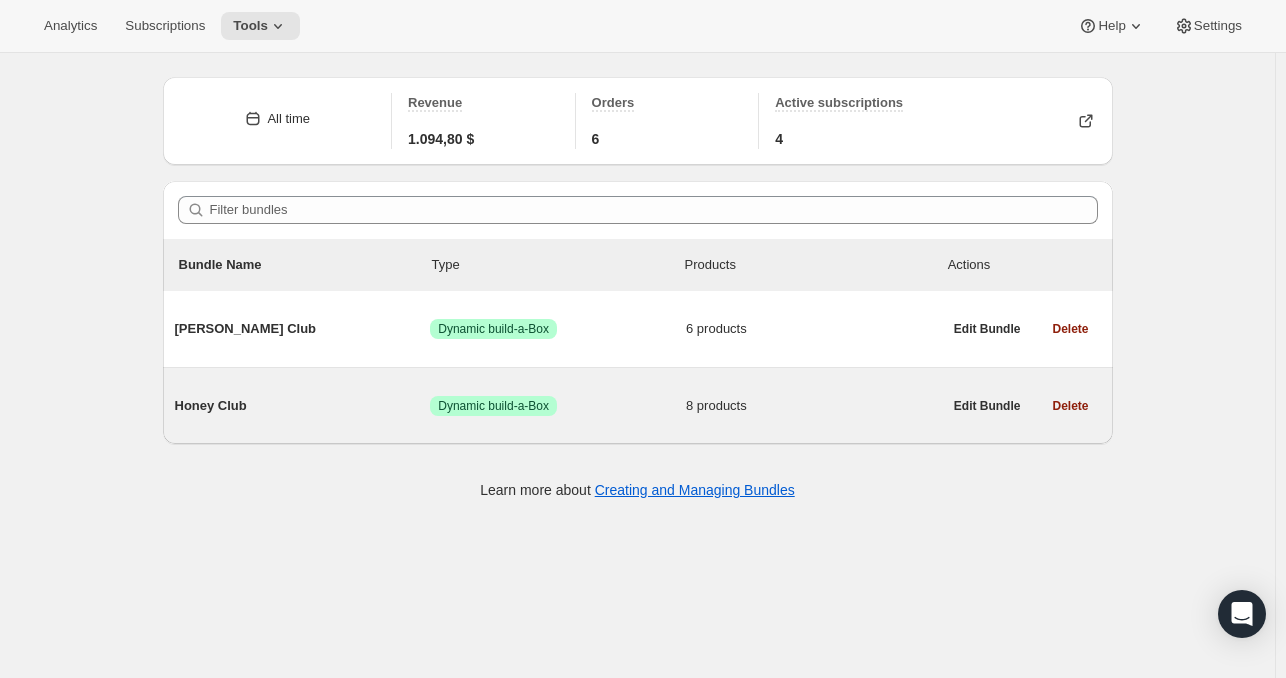 click on "Honey Club" at bounding box center (303, 406) 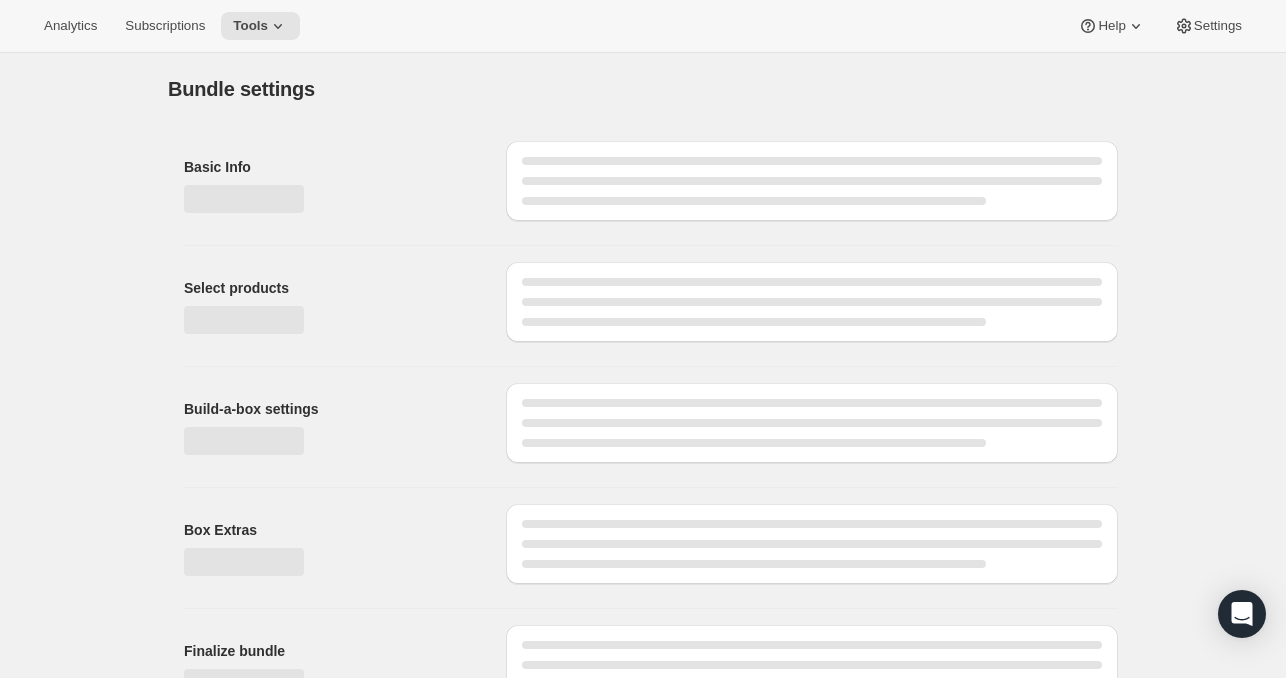 scroll, scrollTop: 41, scrollLeft: 0, axis: vertical 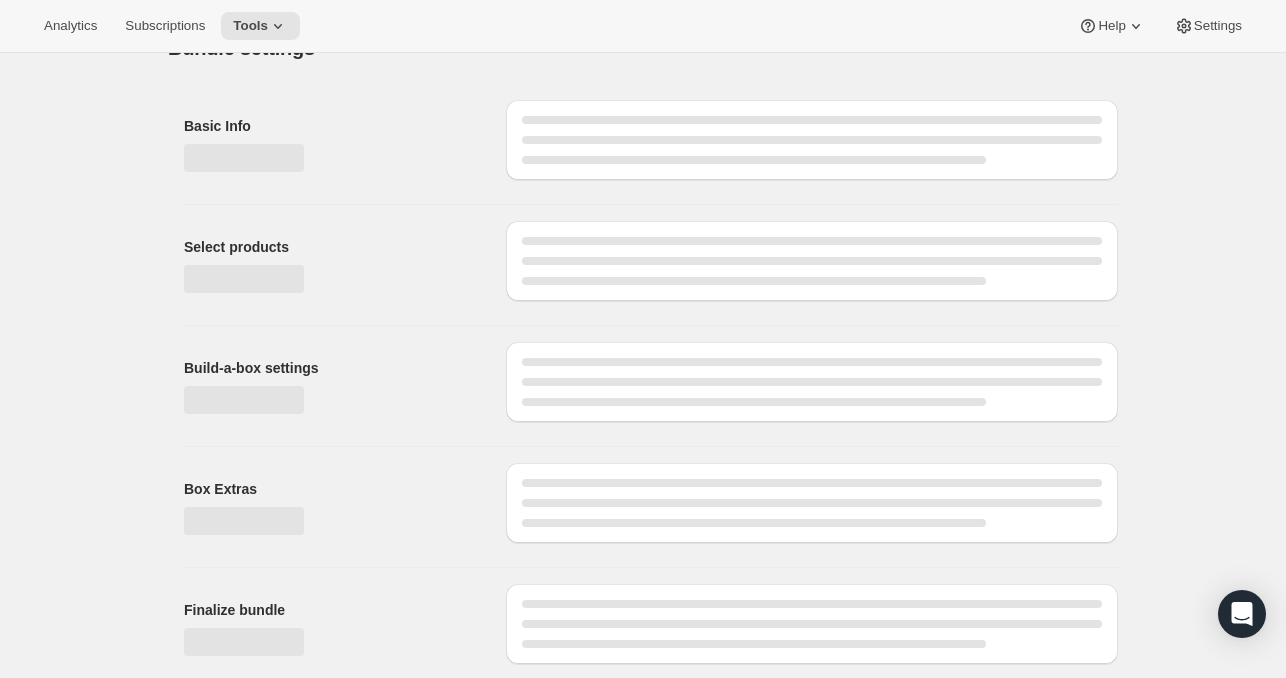 type on "Honey Club" 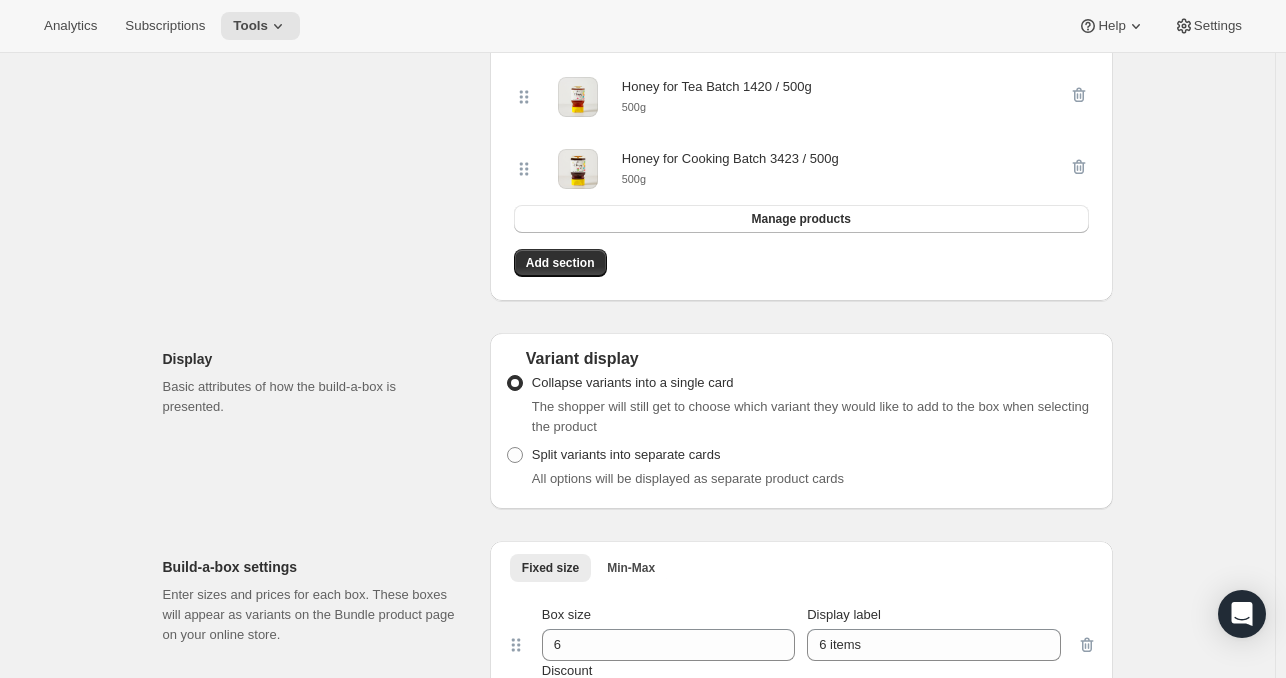 scroll, scrollTop: 0, scrollLeft: 0, axis: both 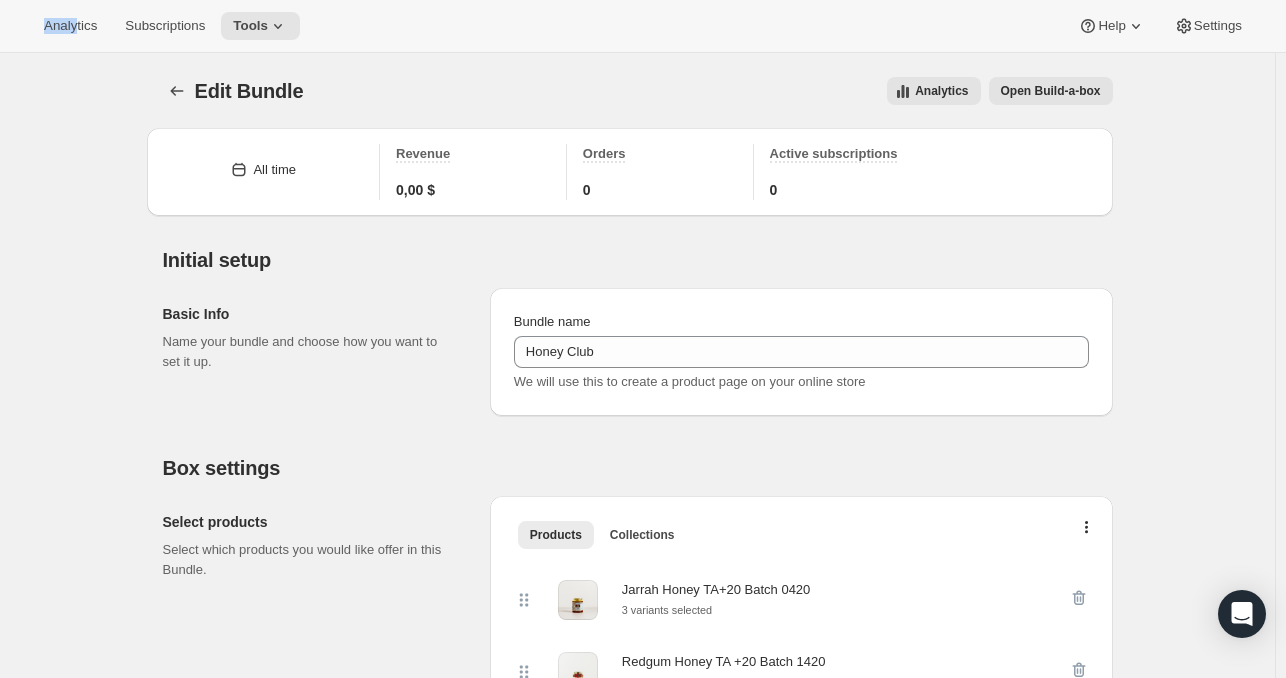 drag, startPoint x: 76, startPoint y: 43, endPoint x: -25, endPoint y: -5, distance: 111.82576 